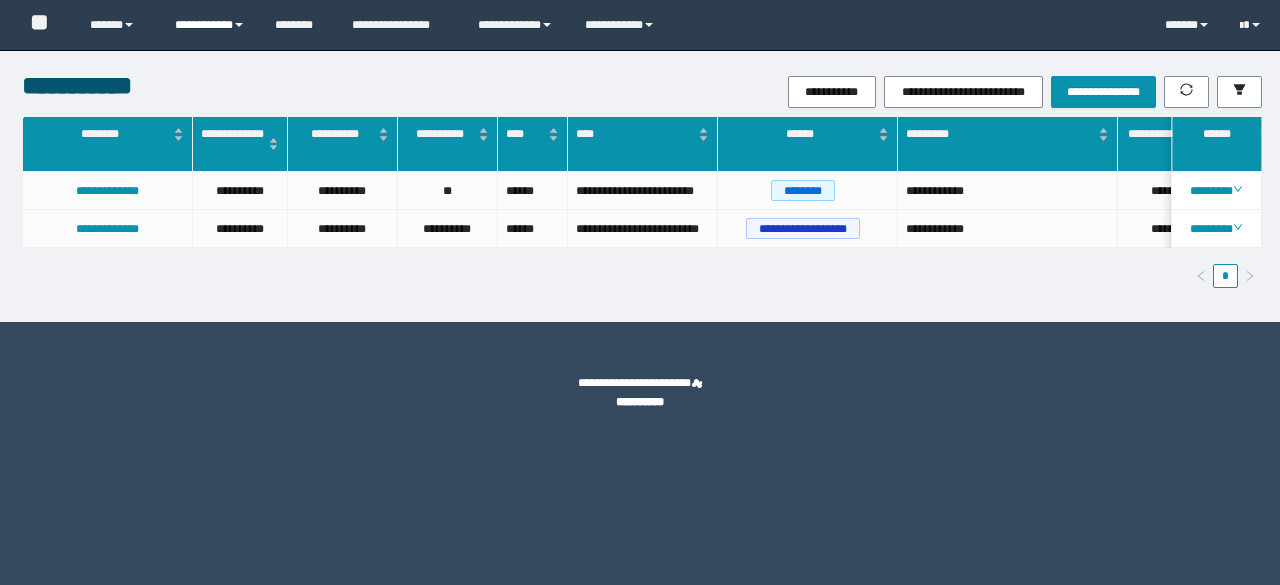 scroll, scrollTop: 0, scrollLeft: 0, axis: both 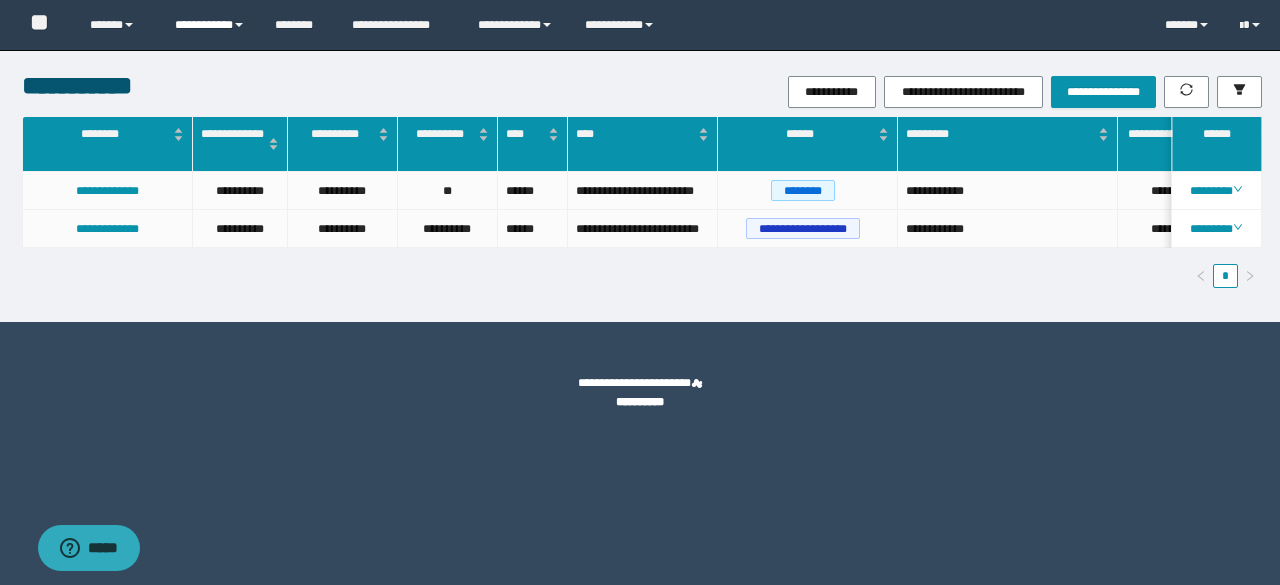 drag, startPoint x: 0, startPoint y: 0, endPoint x: 215, endPoint y: 29, distance: 216.94699 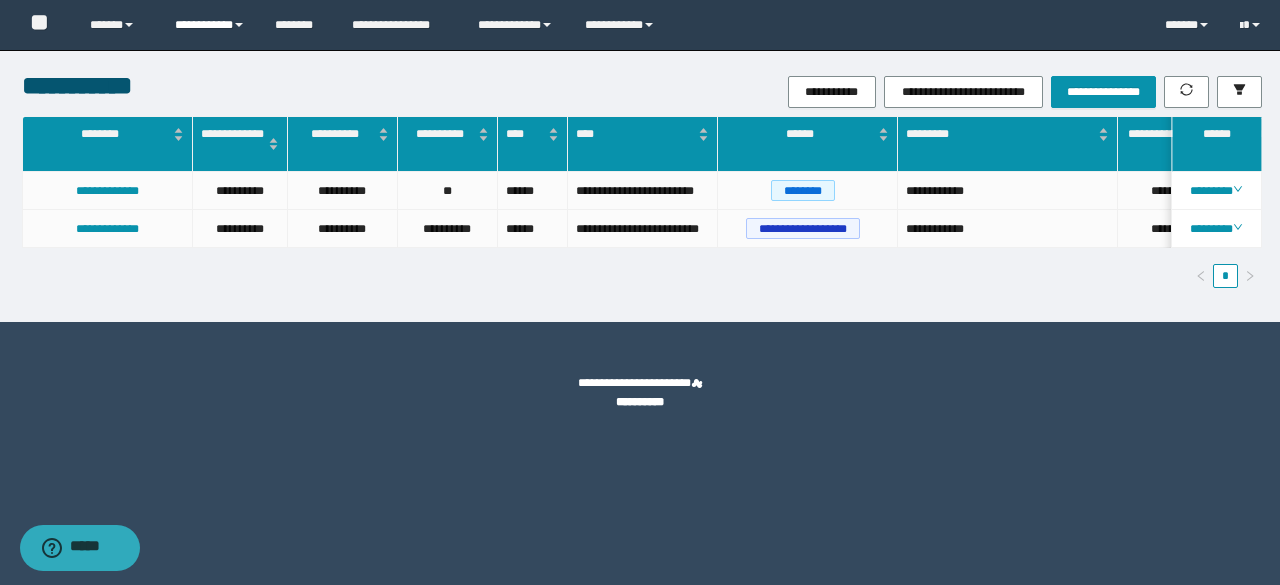 scroll, scrollTop: 0, scrollLeft: 0, axis: both 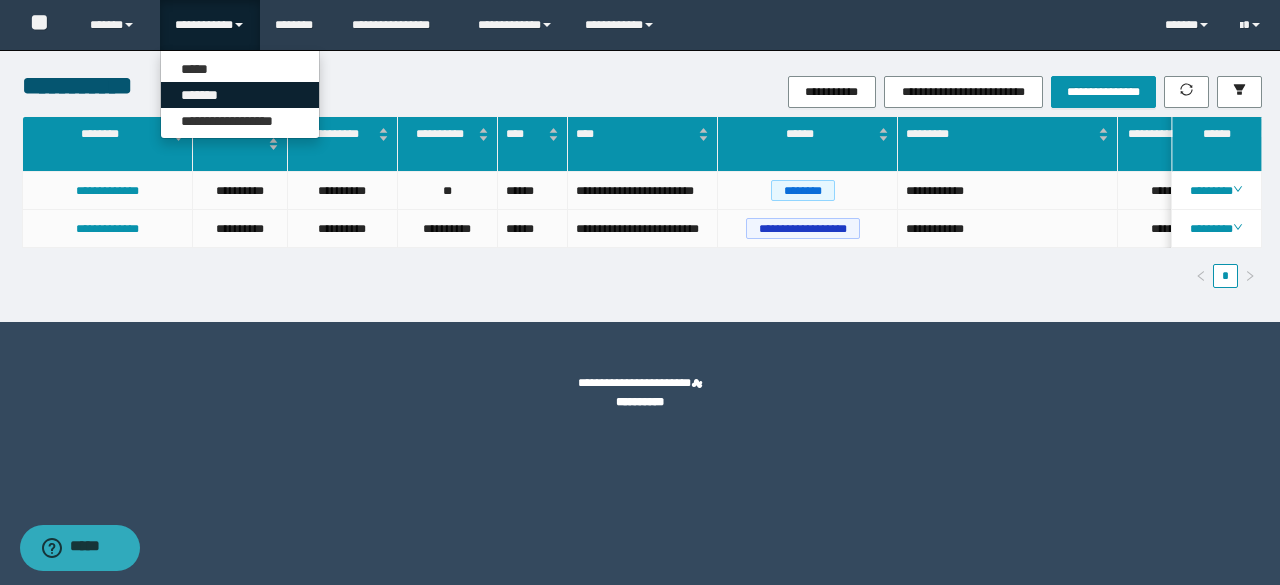 click on "*******" at bounding box center (240, 95) 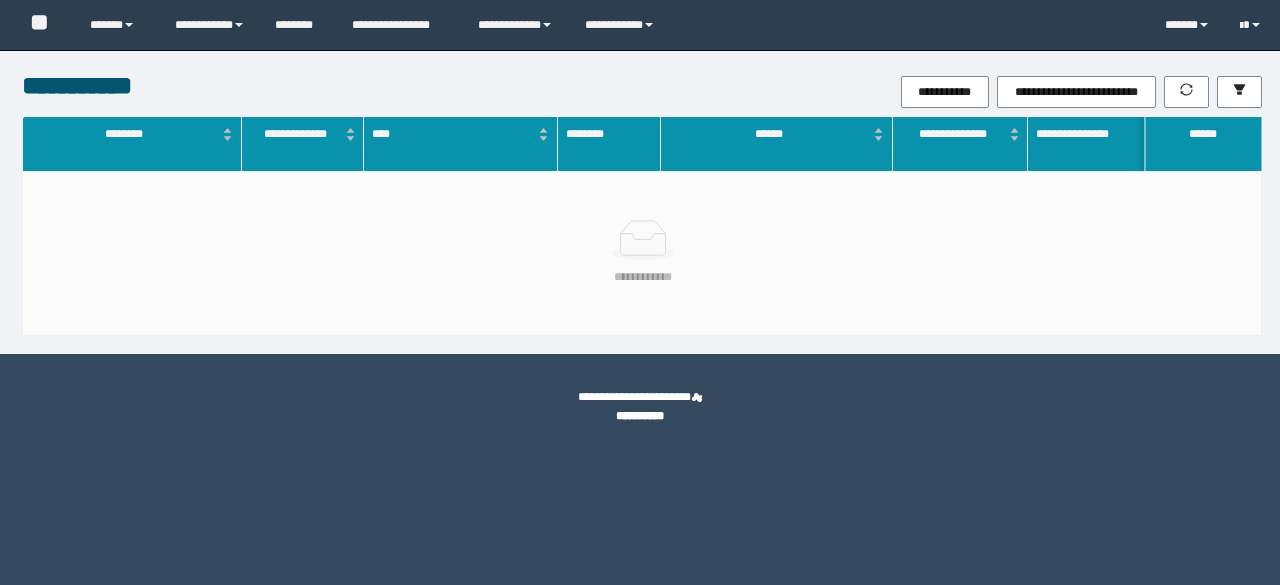 scroll, scrollTop: 0, scrollLeft: 0, axis: both 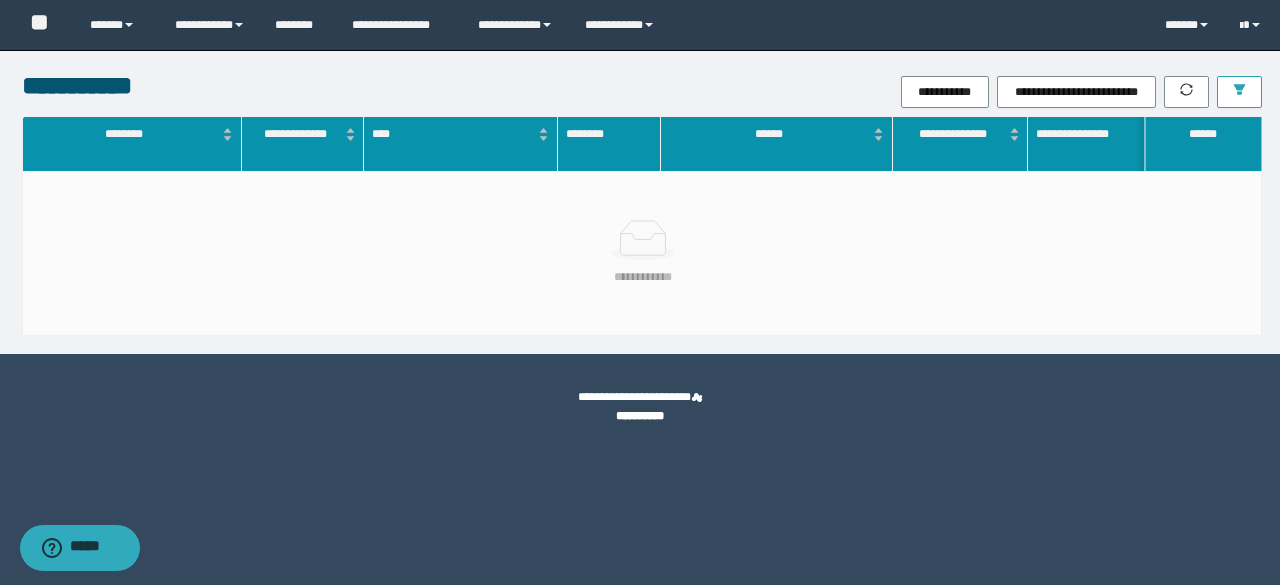 click at bounding box center [1239, 92] 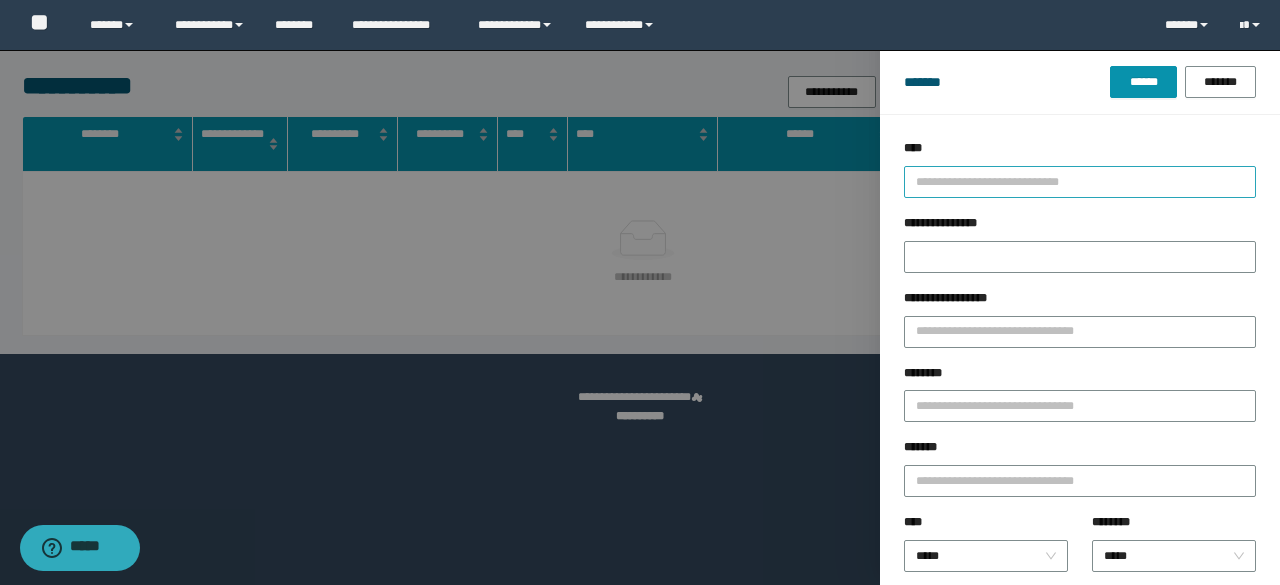 click at bounding box center (1071, 181) 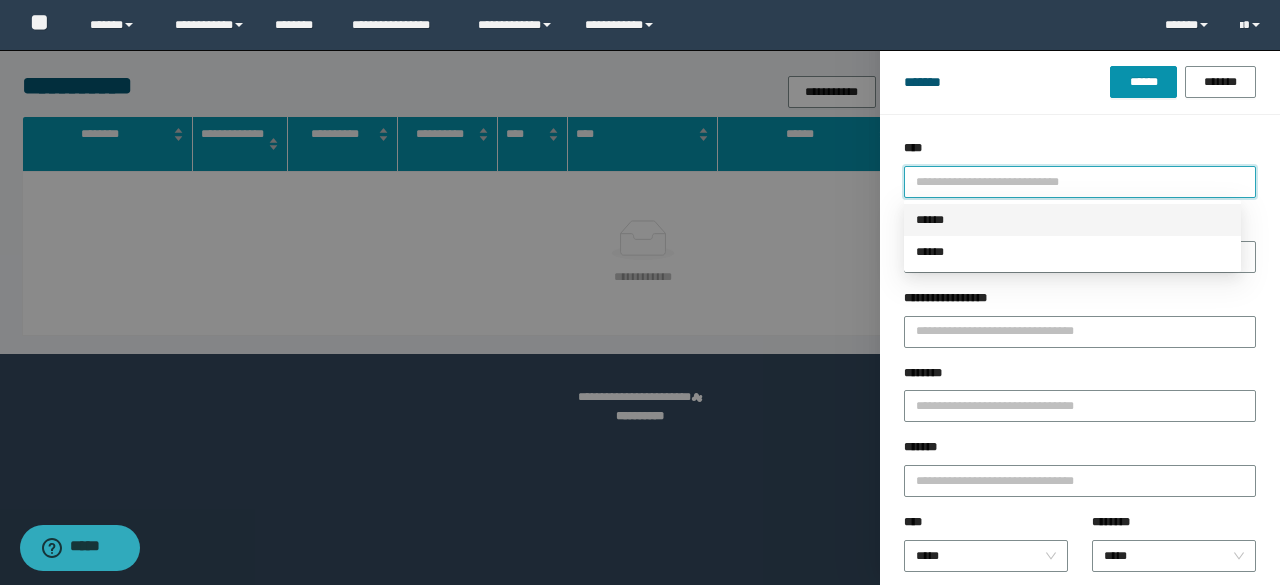 click on "******" at bounding box center [1072, 220] 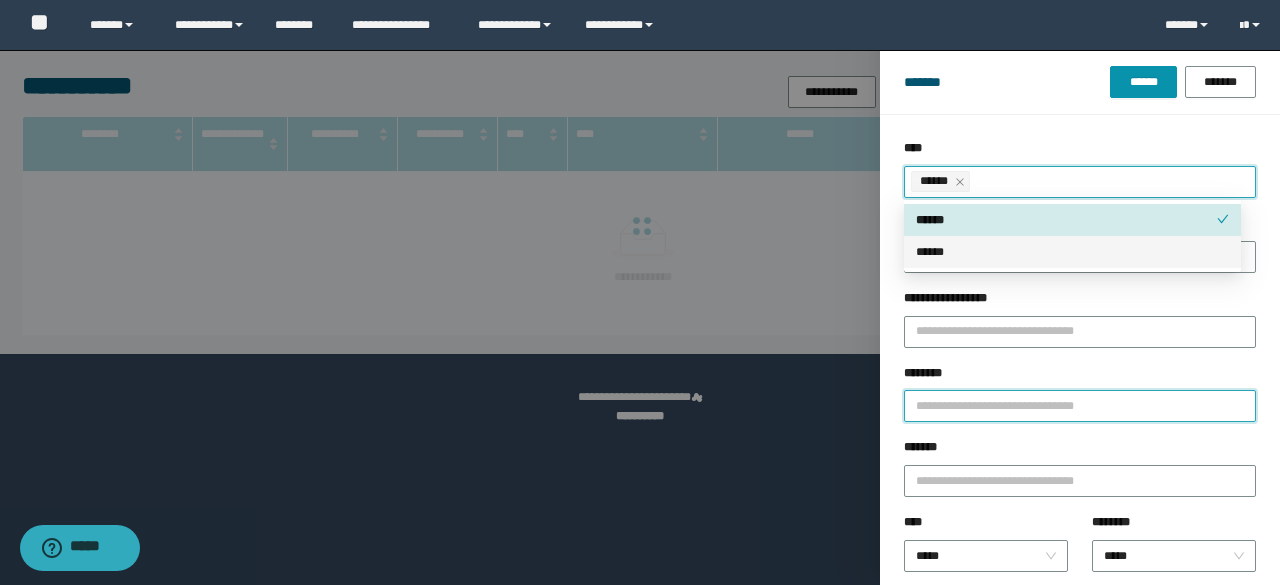 click on "********" at bounding box center (1080, 406) 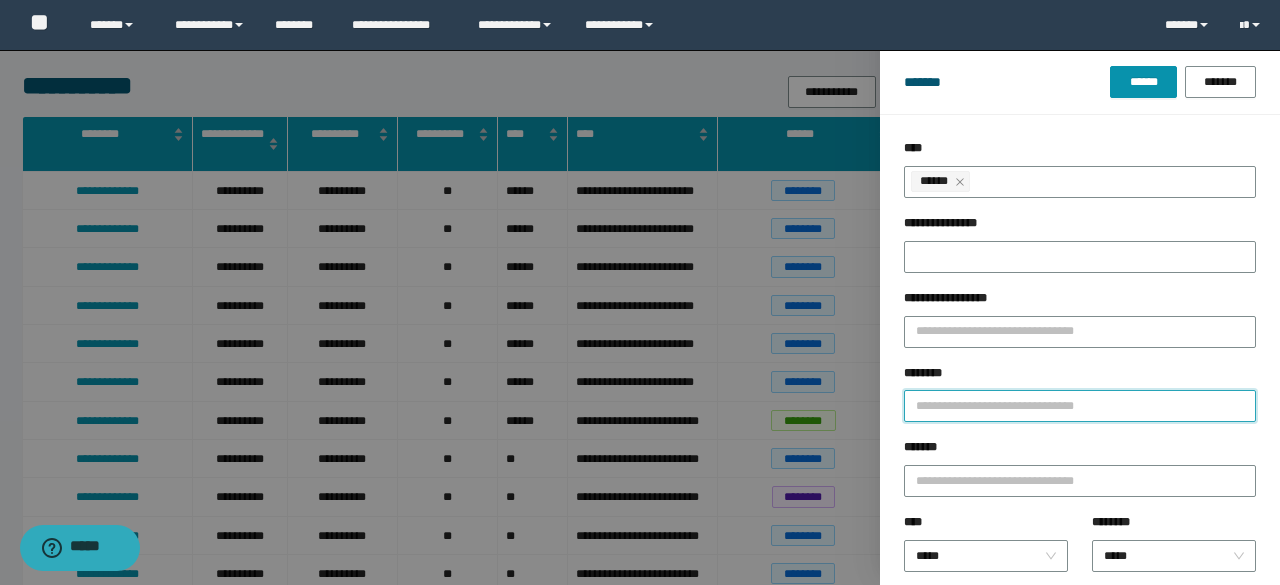 paste on "********" 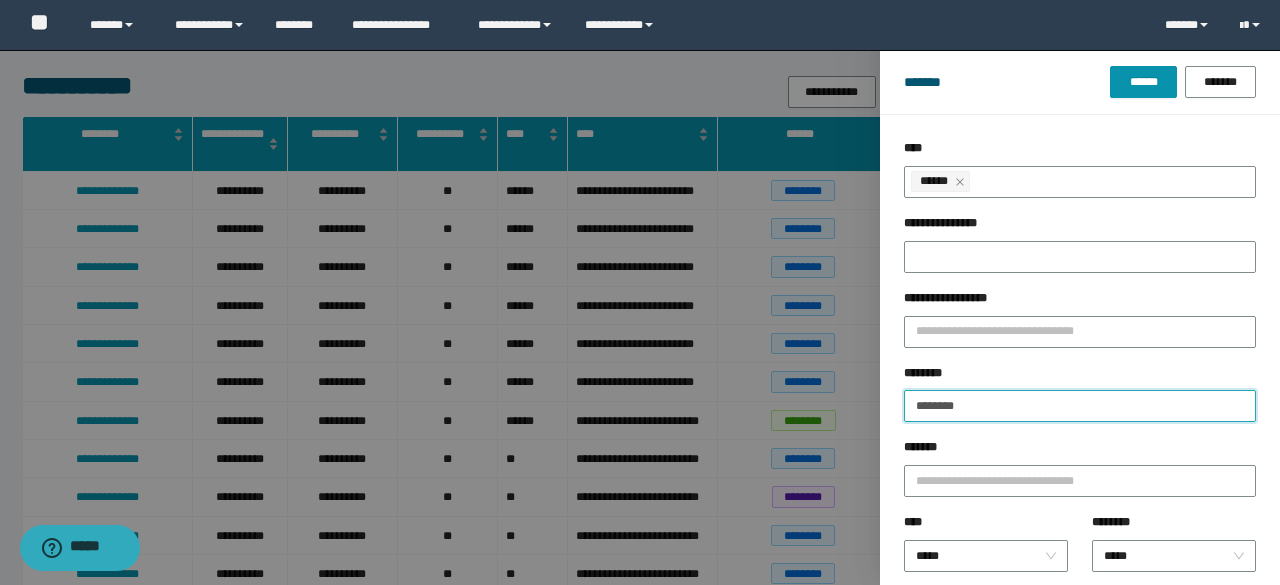 click on "********" at bounding box center (1080, 406) 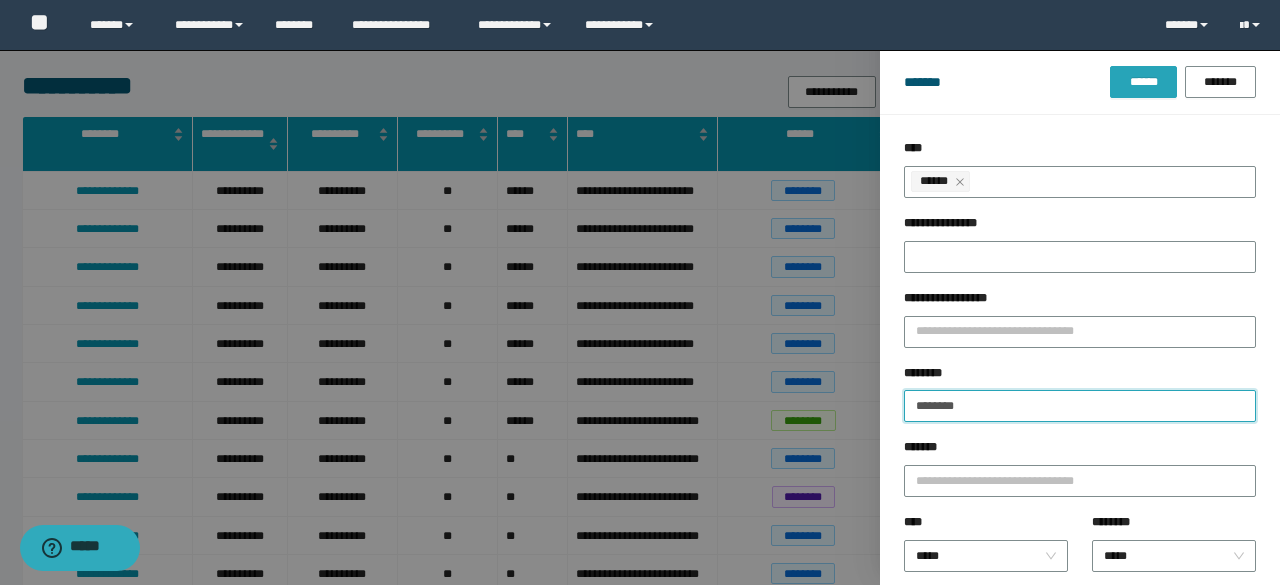 type on "********" 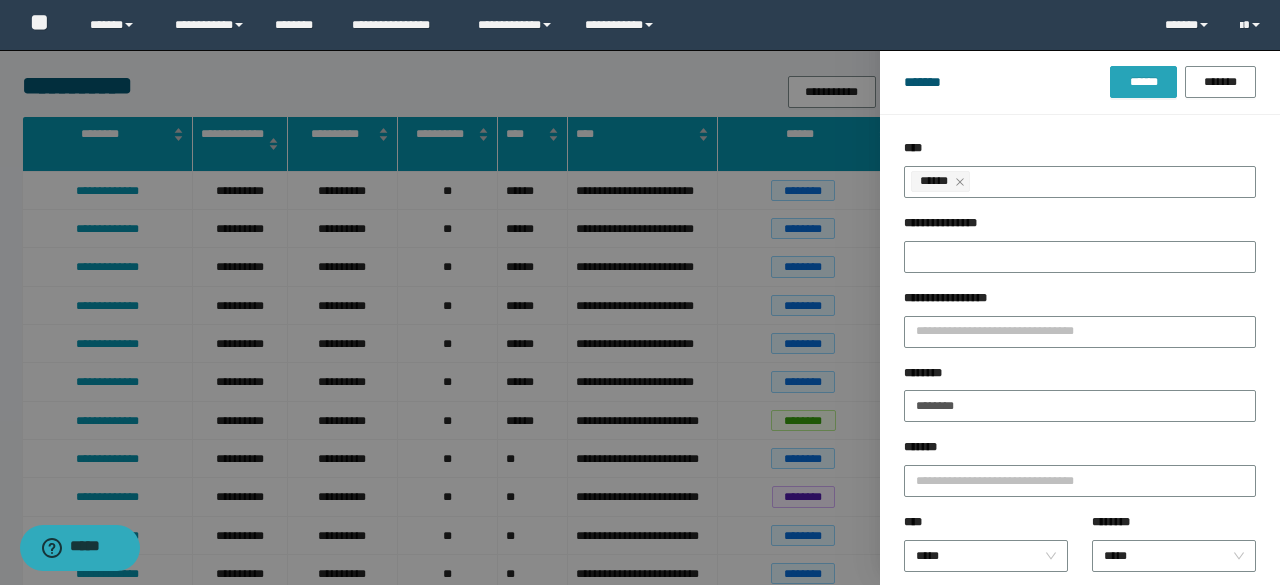 click on "******" at bounding box center (1143, 82) 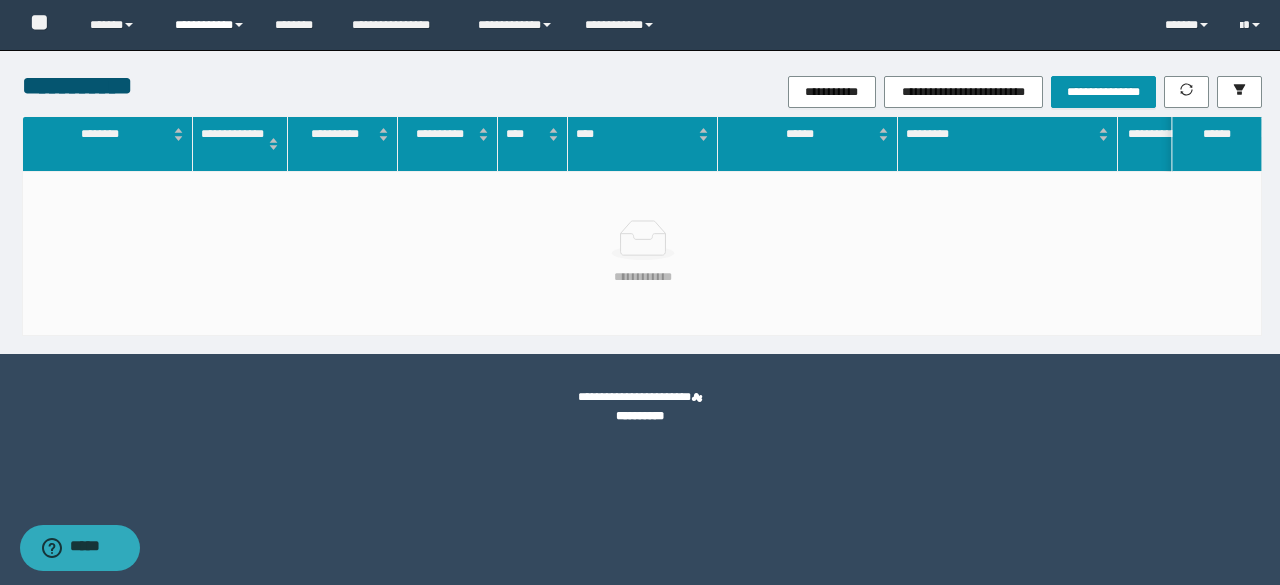 drag, startPoint x: 192, startPoint y: 25, endPoint x: 195, endPoint y: 53, distance: 28.160255 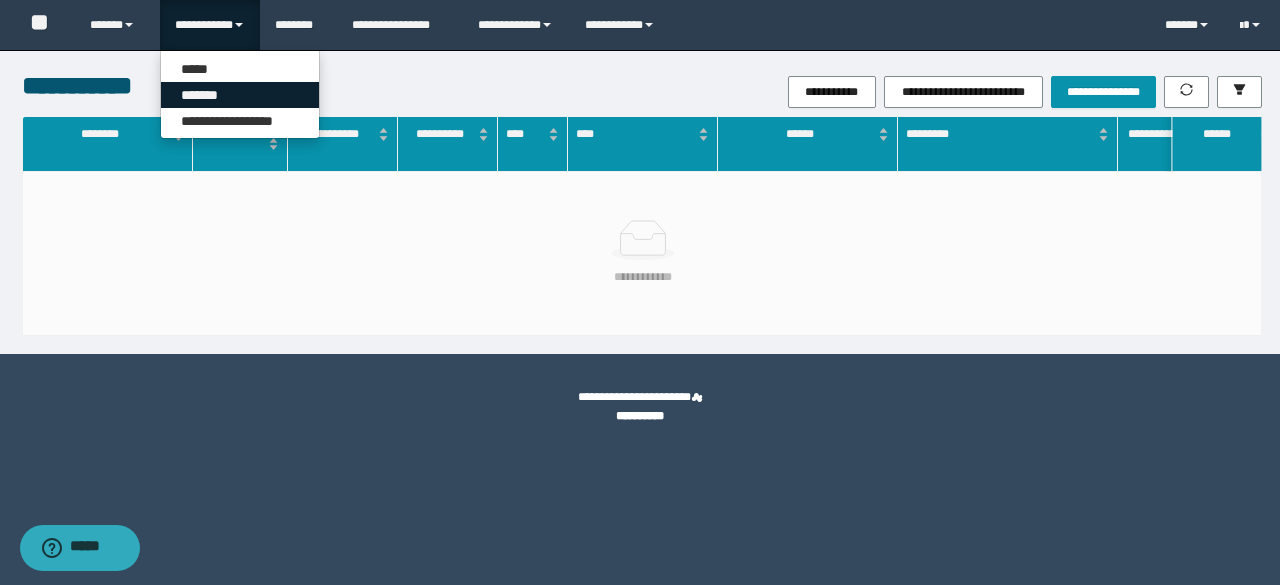 click on "*******" at bounding box center [240, 95] 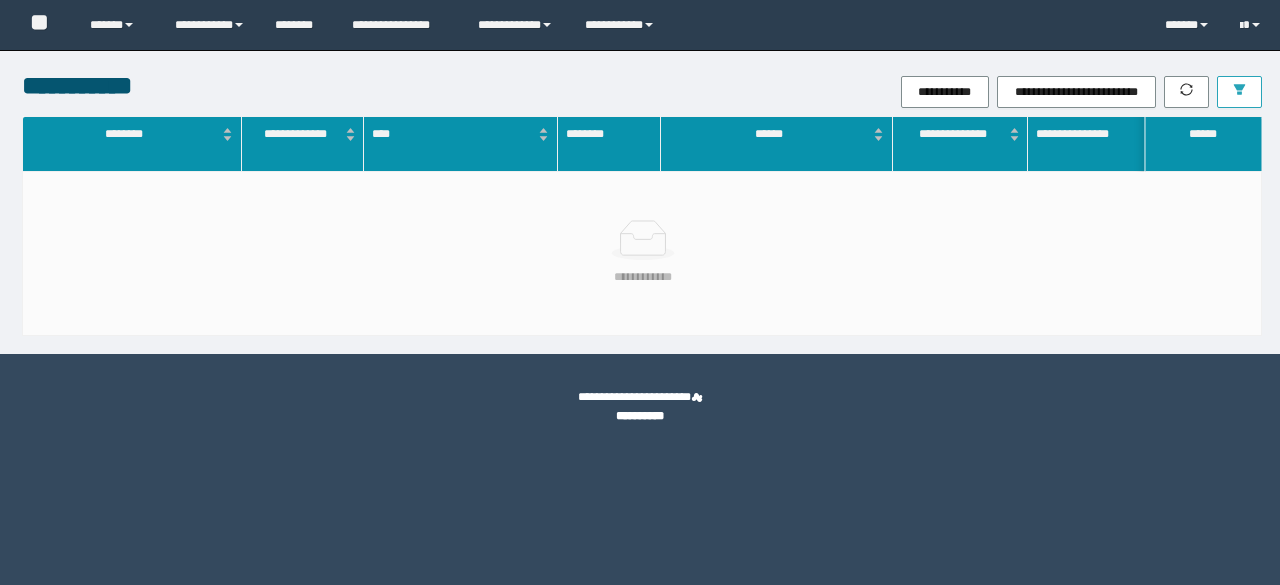 scroll, scrollTop: 0, scrollLeft: 0, axis: both 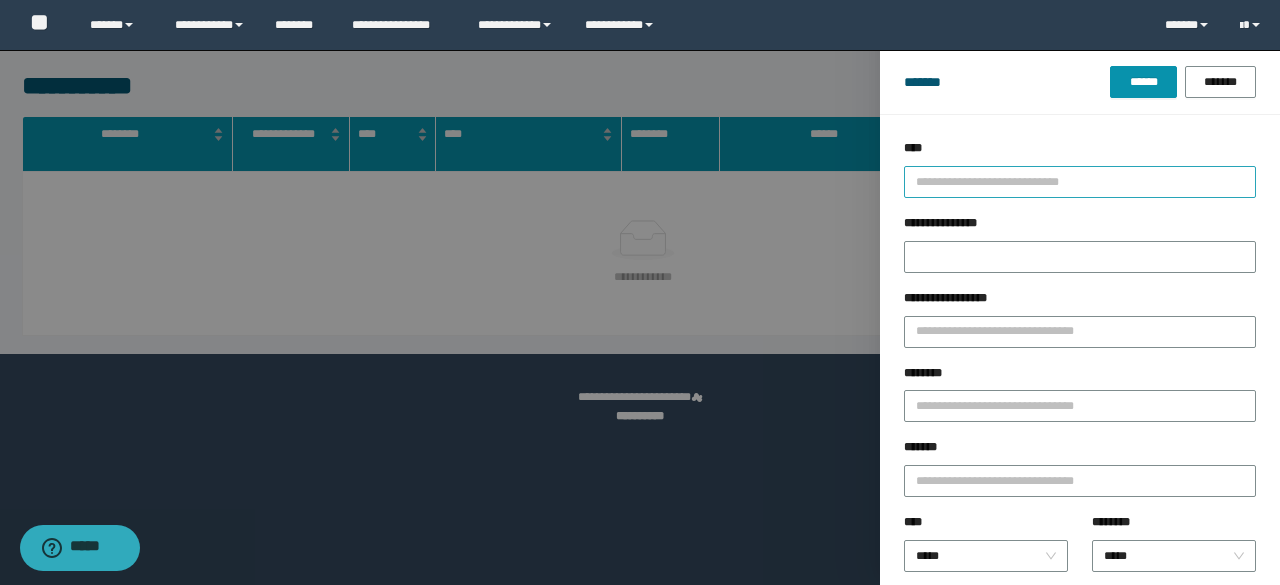click at bounding box center [1071, 181] 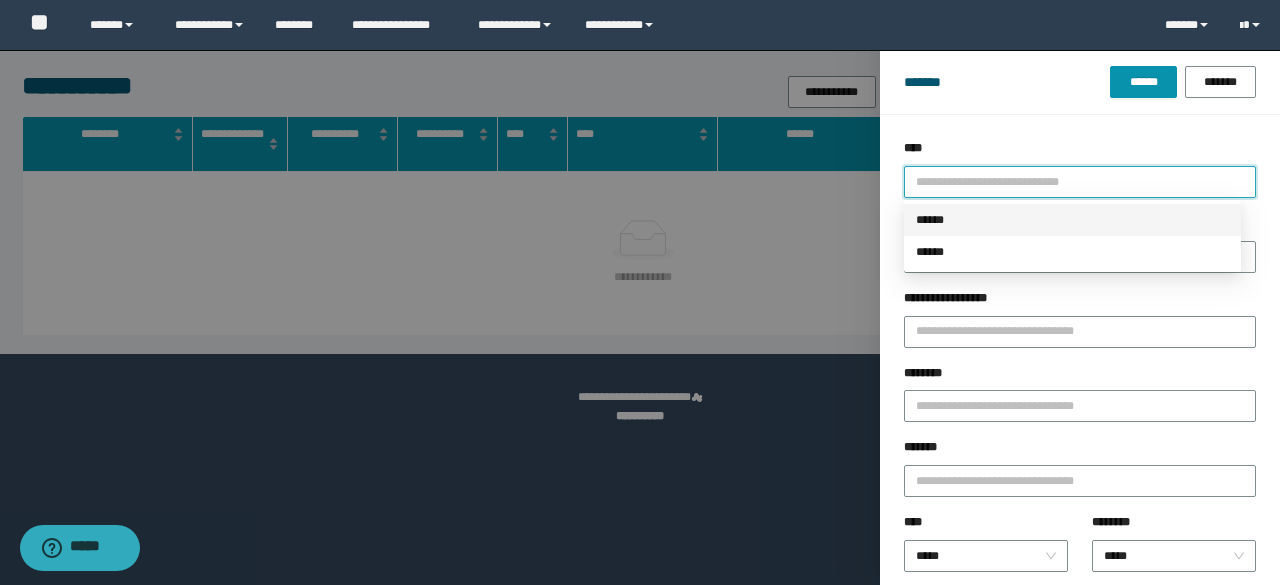 click on "******" at bounding box center (1072, 220) 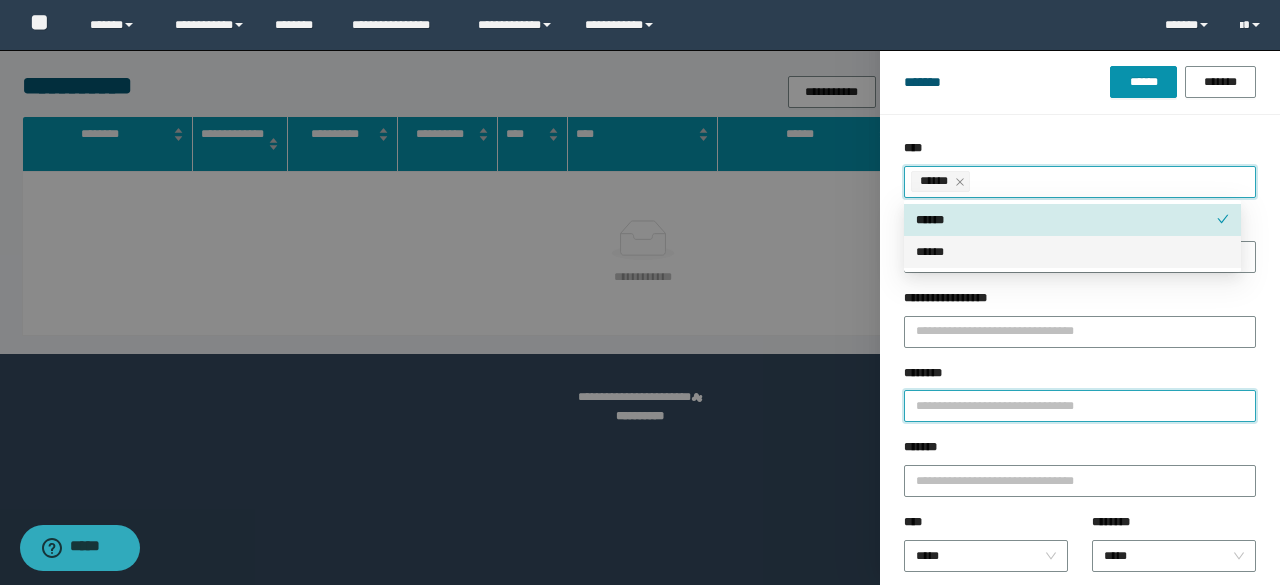 click on "********" at bounding box center [1080, 406] 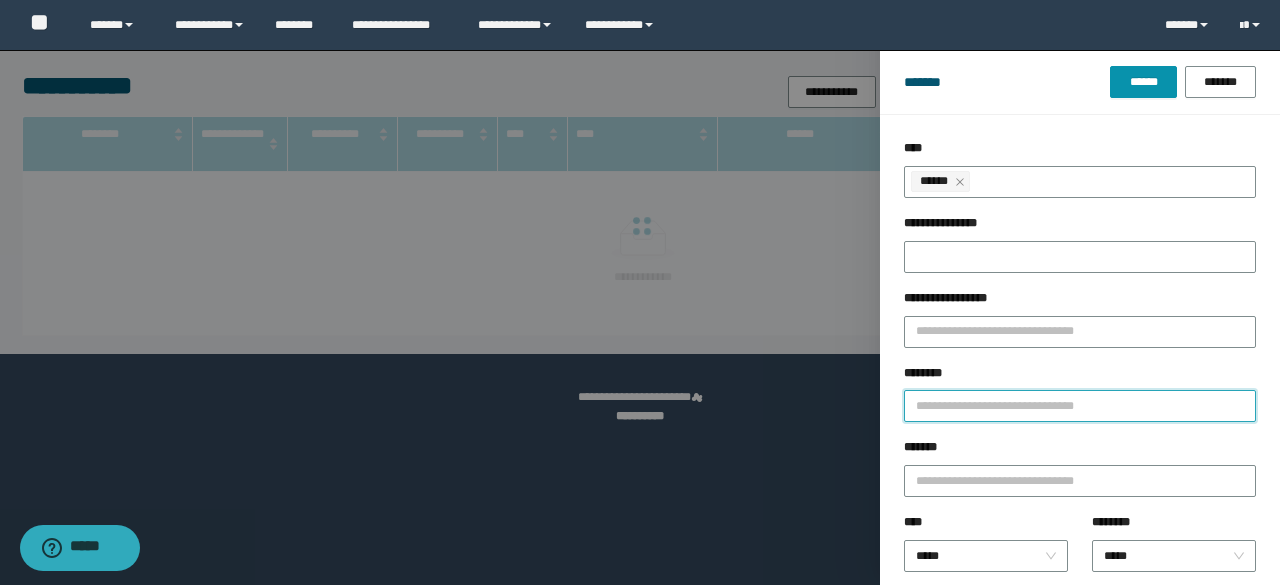 paste on "**********" 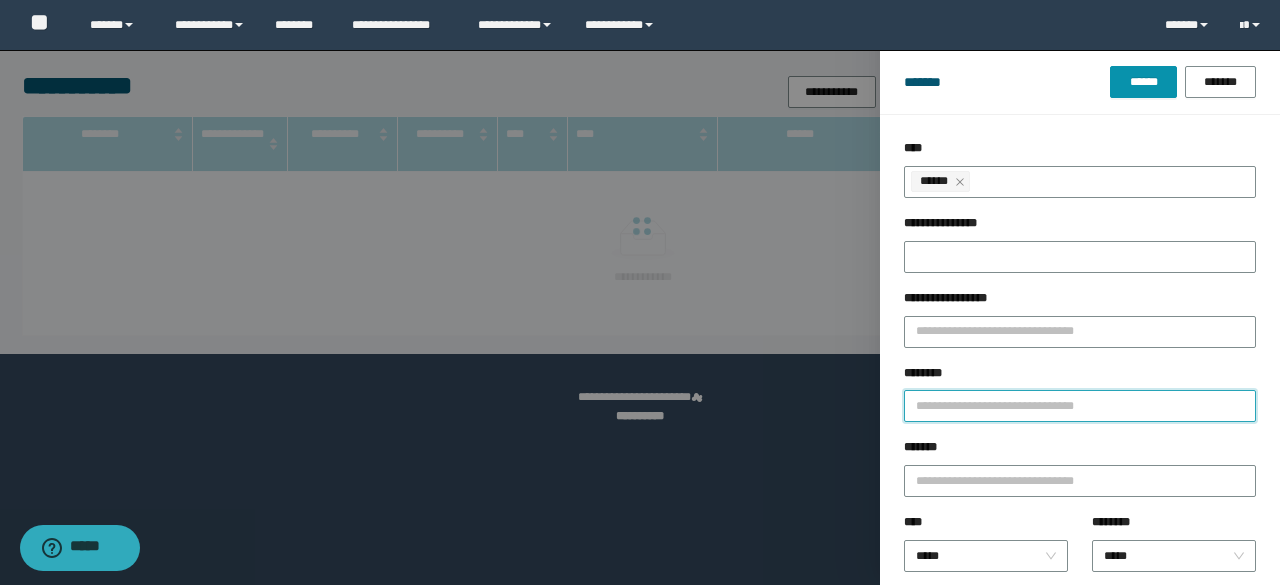 type on "**********" 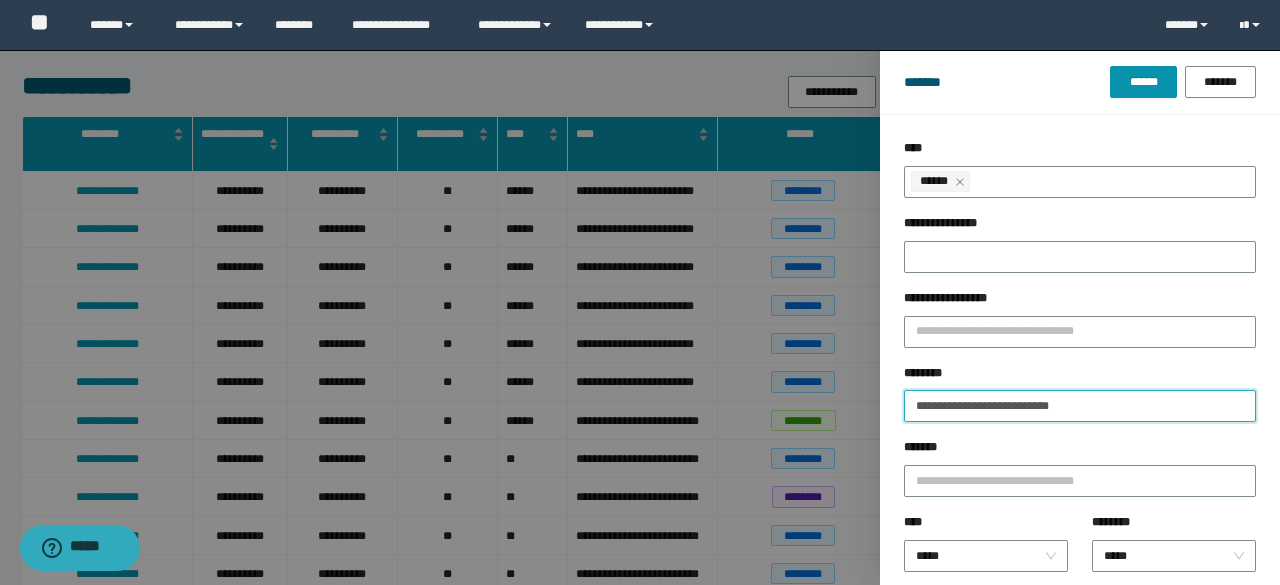 type on "**********" 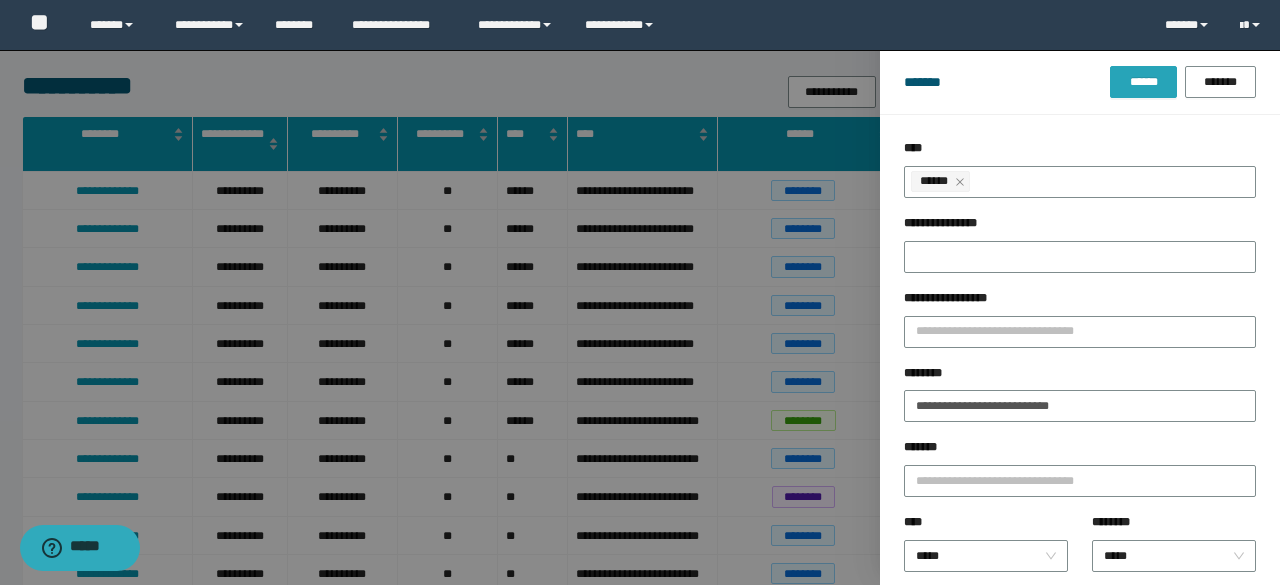 click on "******" at bounding box center (1143, 82) 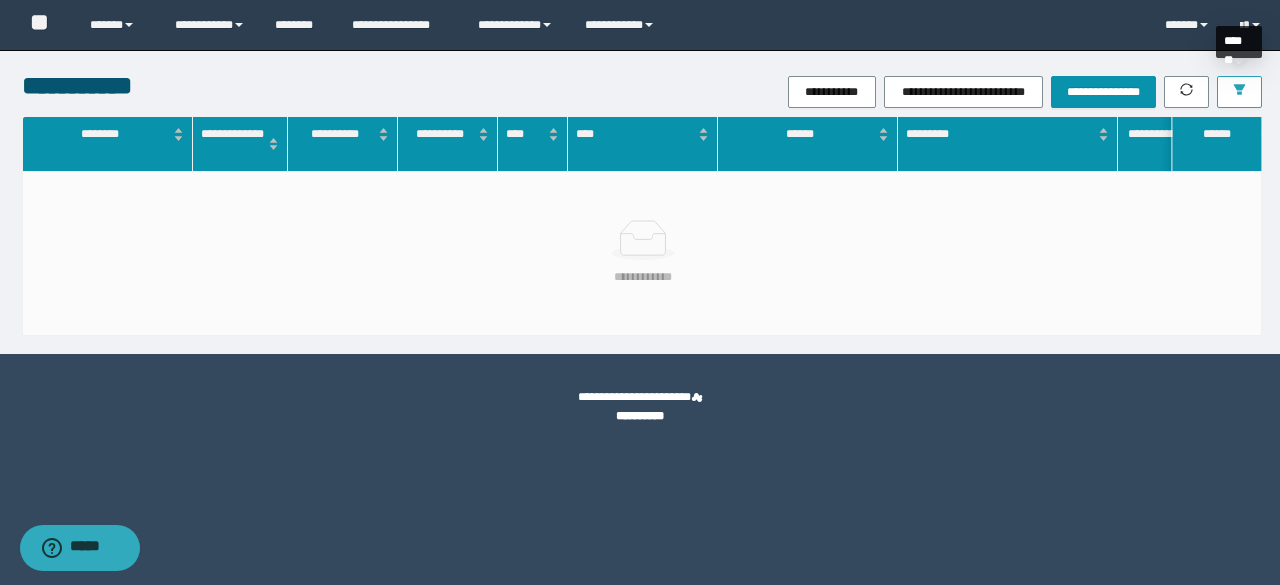 click at bounding box center (1239, 92) 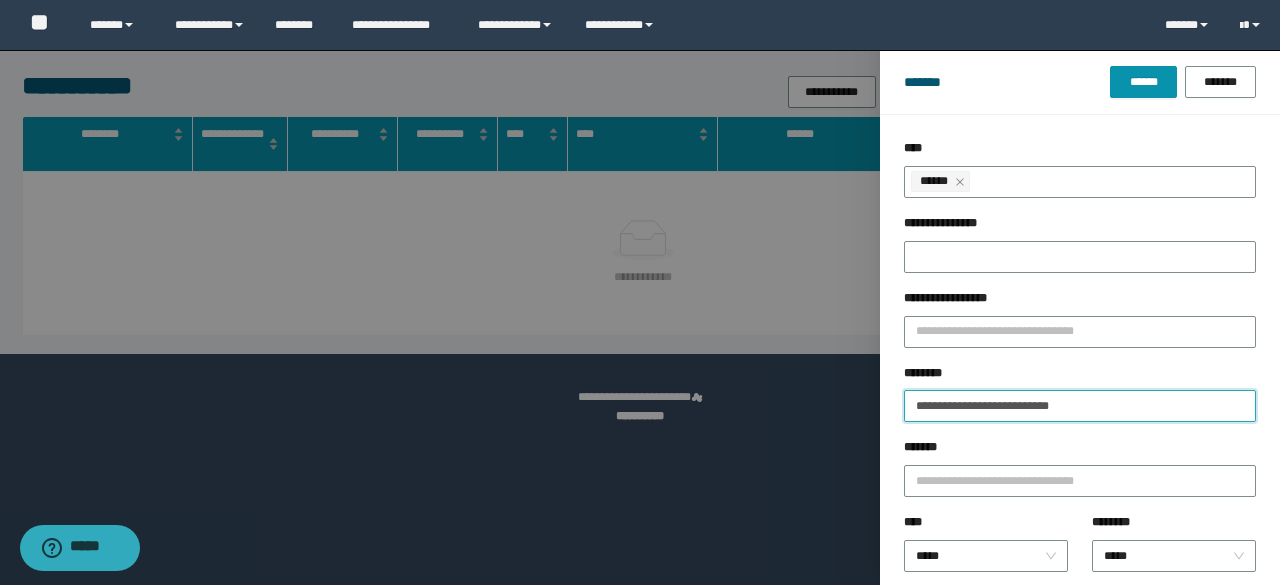 click on "**********" at bounding box center (1080, 406) 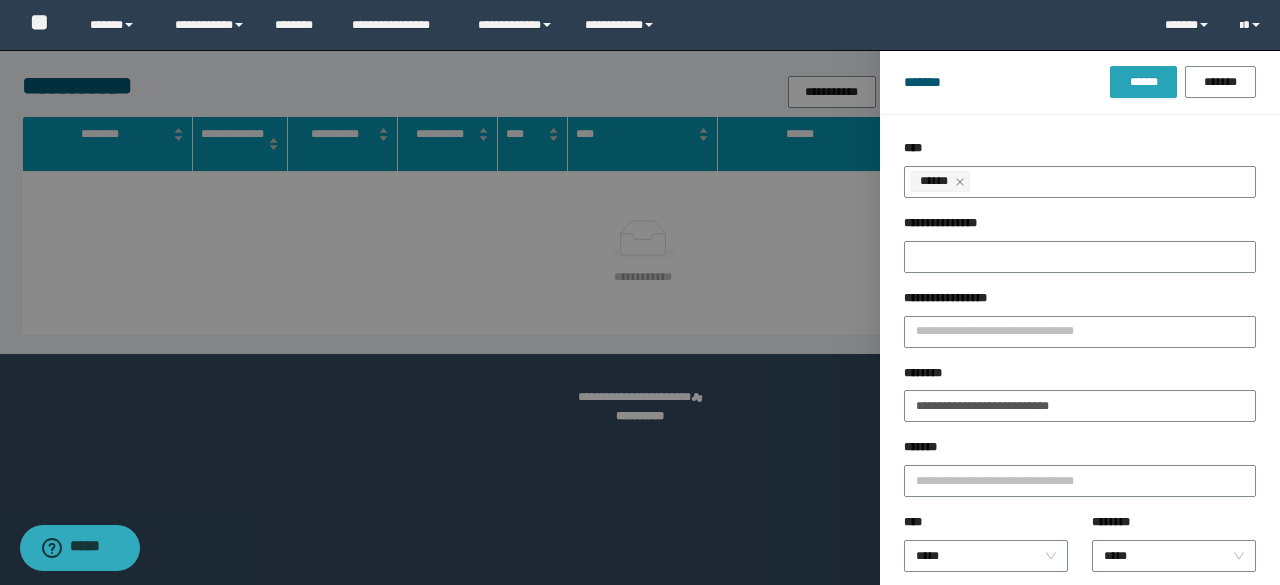 click on "******" at bounding box center [1143, 82] 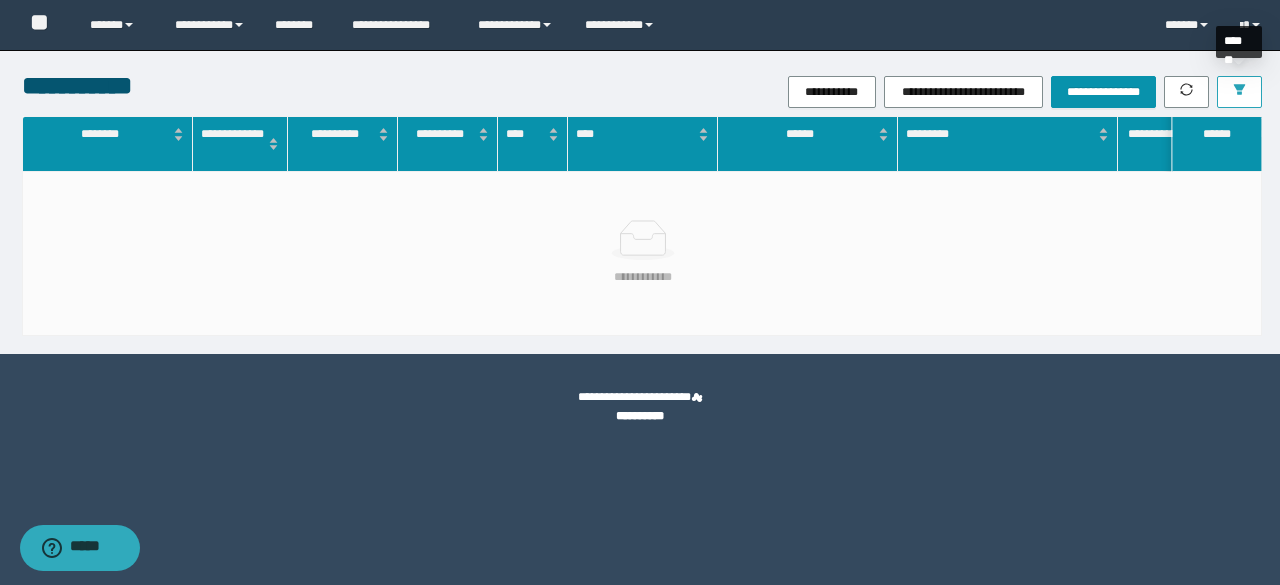 click at bounding box center [1239, 92] 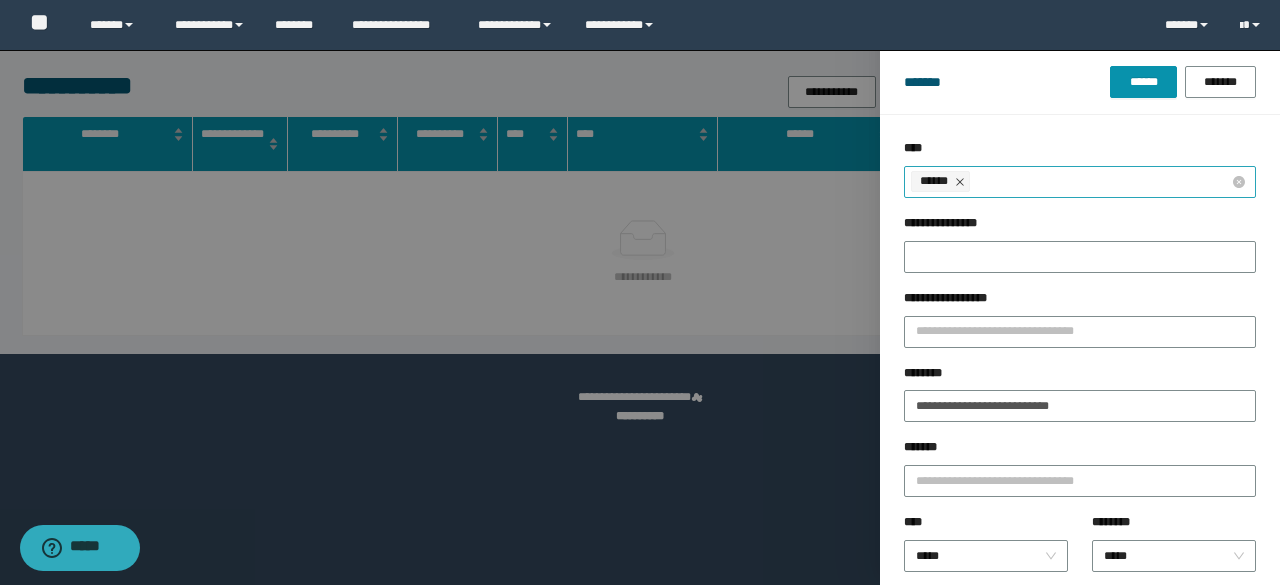 click 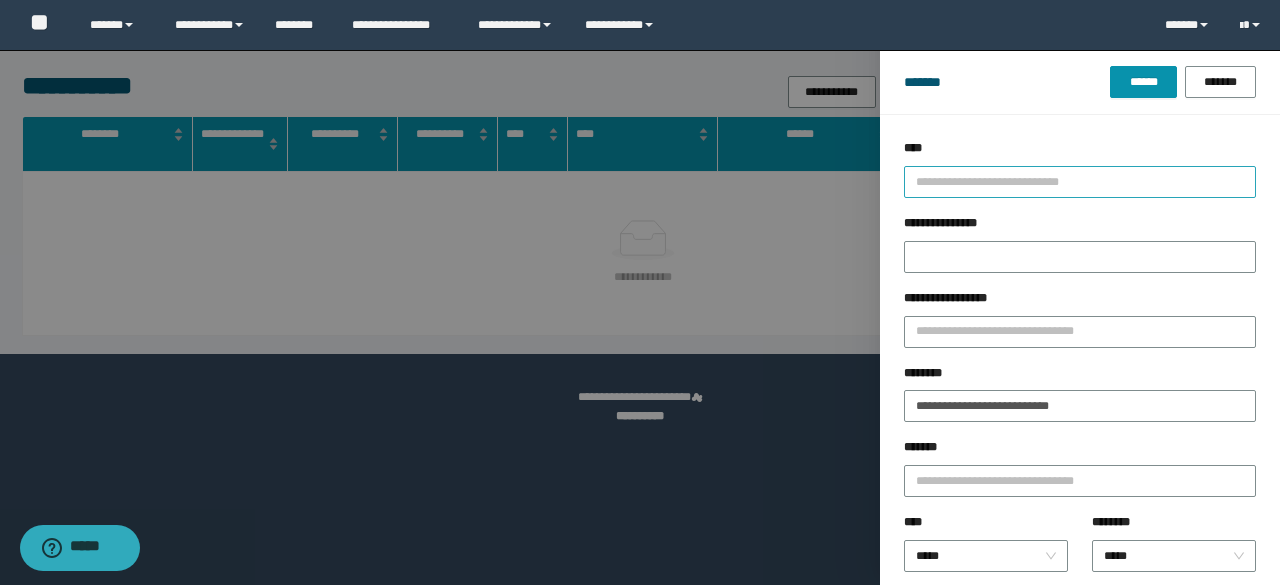 click at bounding box center (1071, 181) 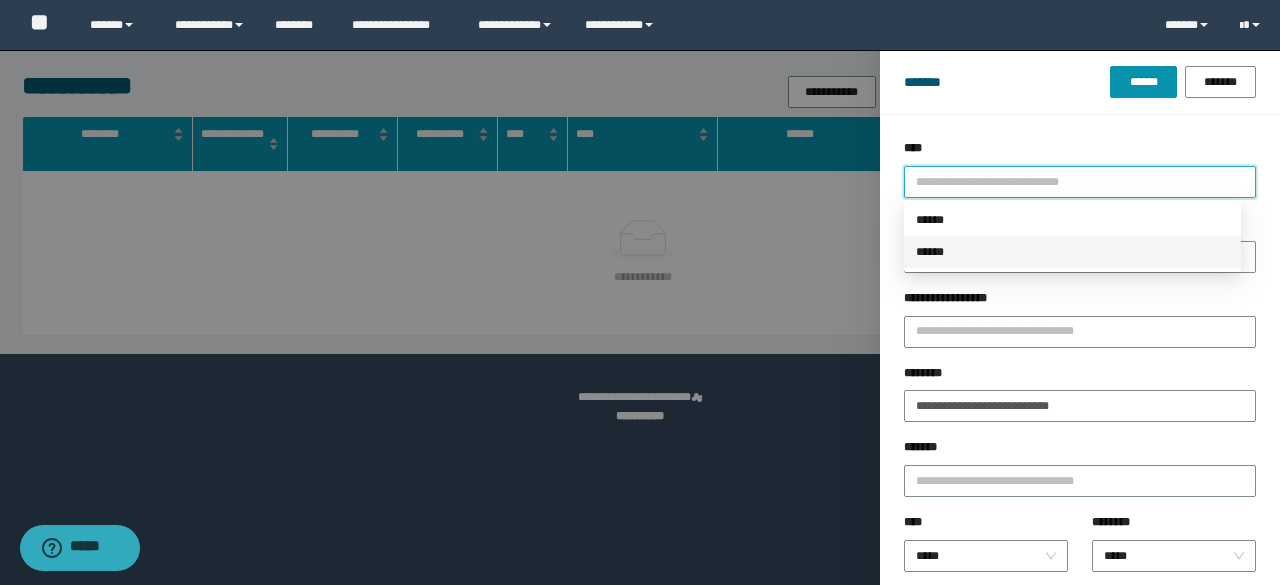 click on "******" at bounding box center (1072, 252) 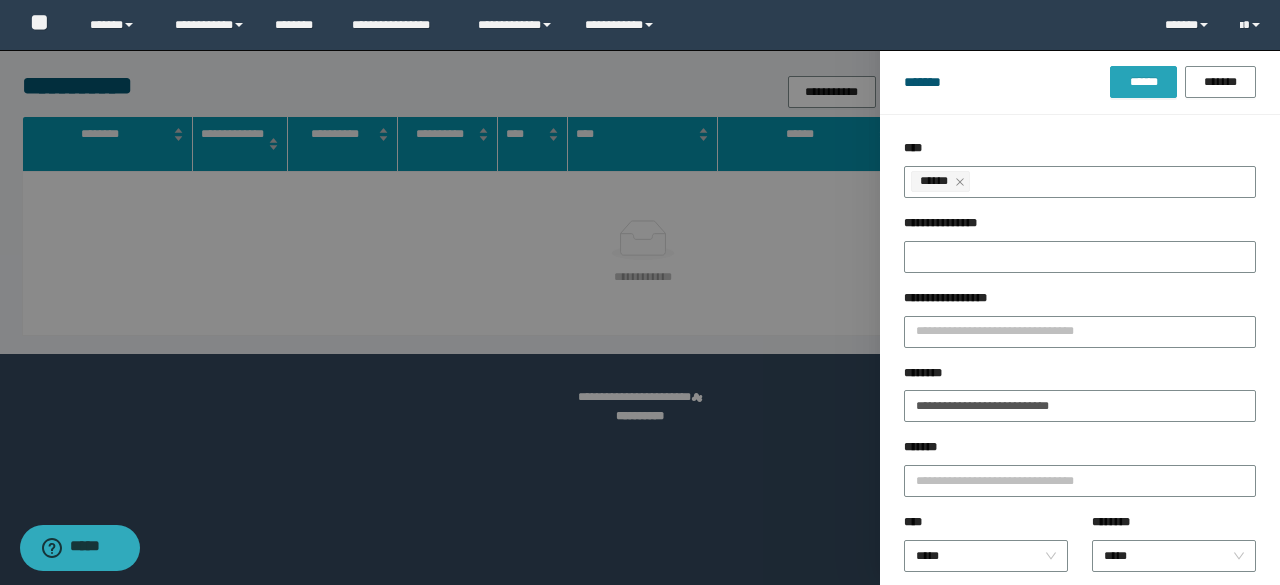 click on "******" at bounding box center [1143, 82] 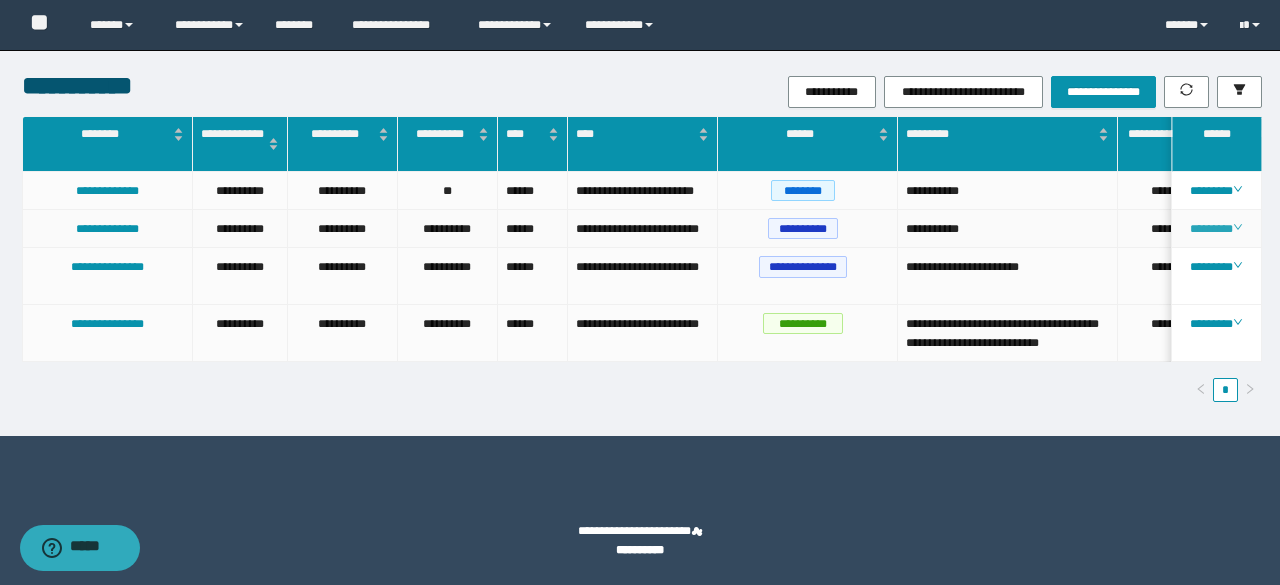 click on "********" at bounding box center (1216, 229) 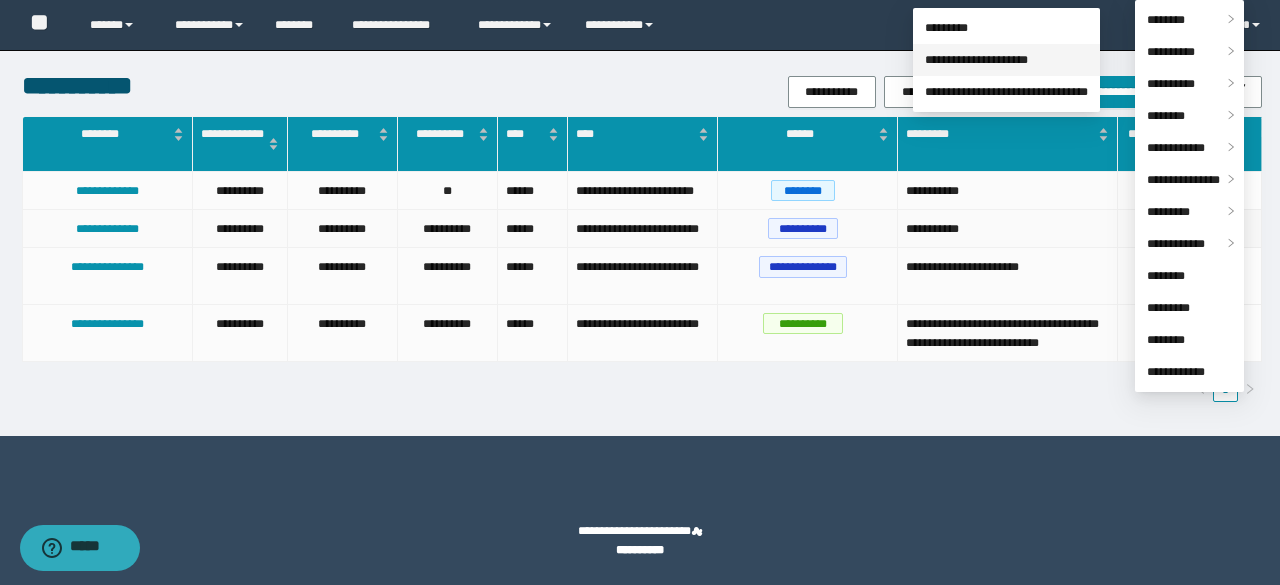 click on "**********" at bounding box center (976, 60) 